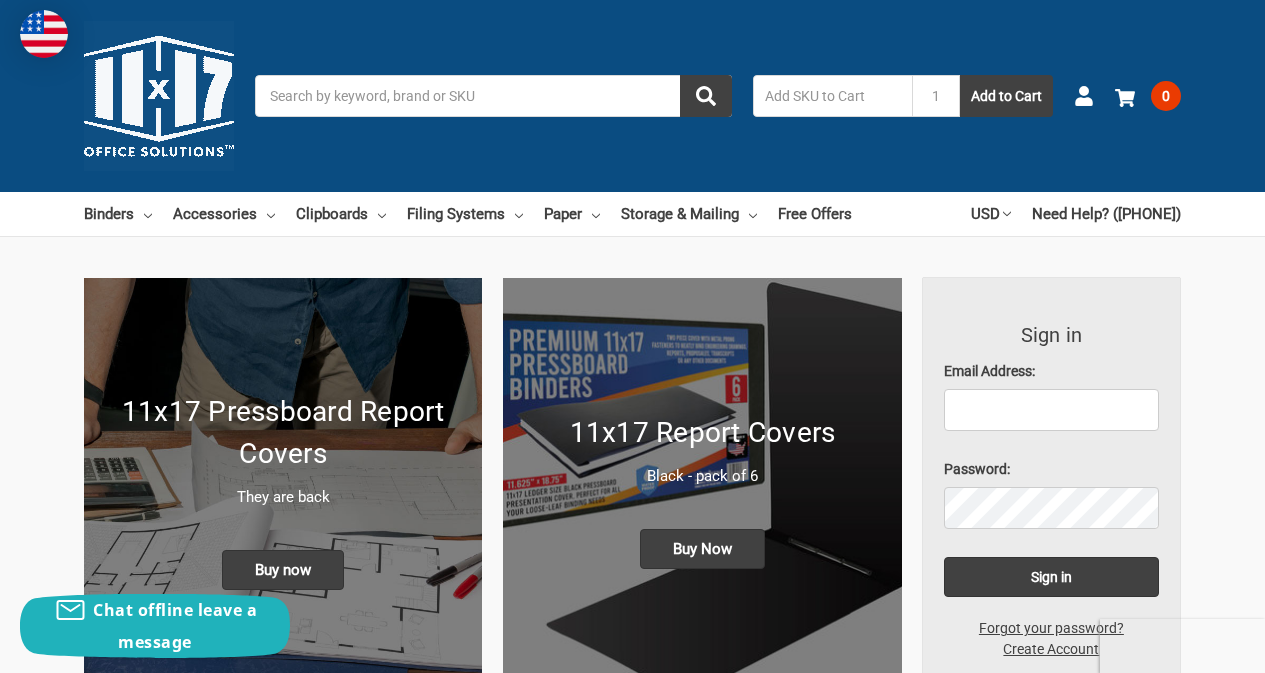 scroll, scrollTop: 0, scrollLeft: 0, axis: both 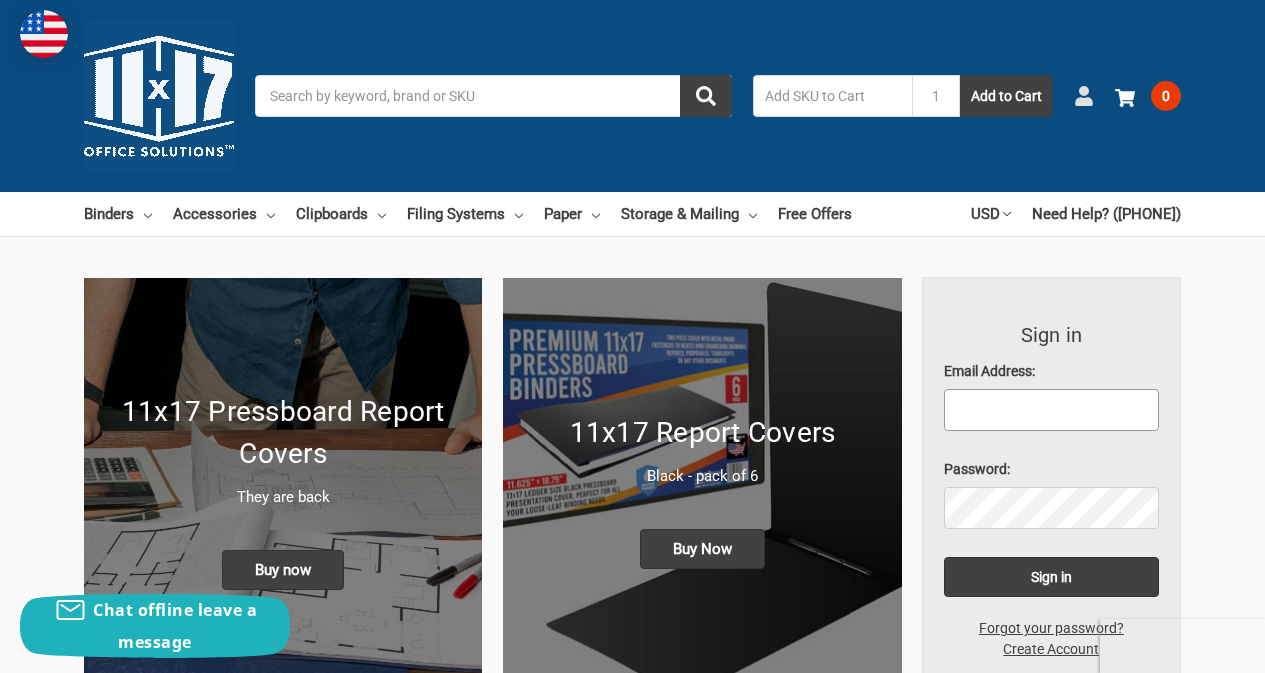 type on "[EMAIL]" 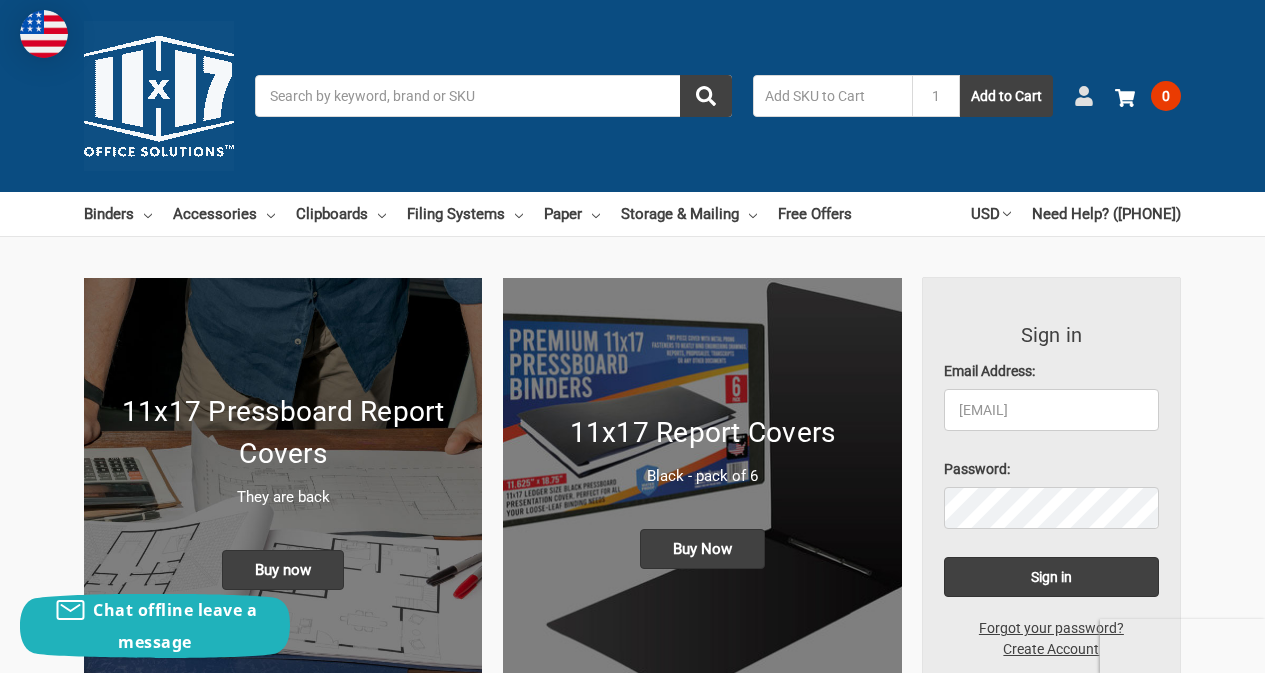 click 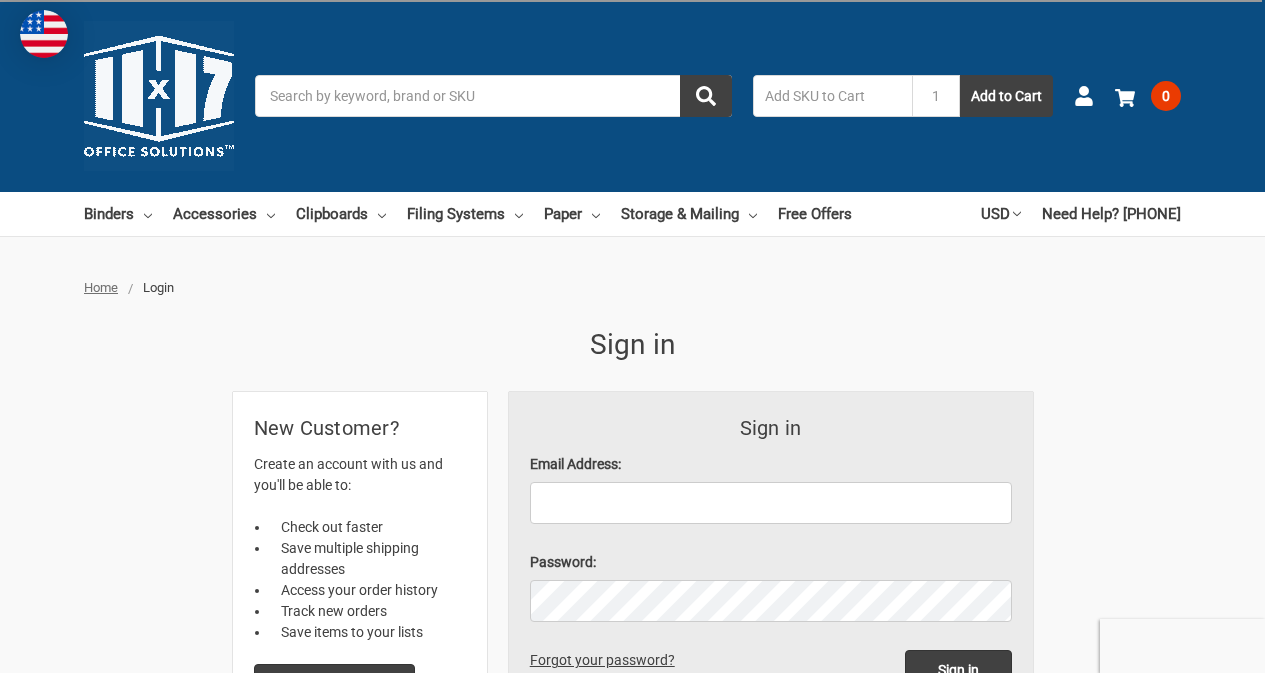 scroll, scrollTop: 0, scrollLeft: 0, axis: both 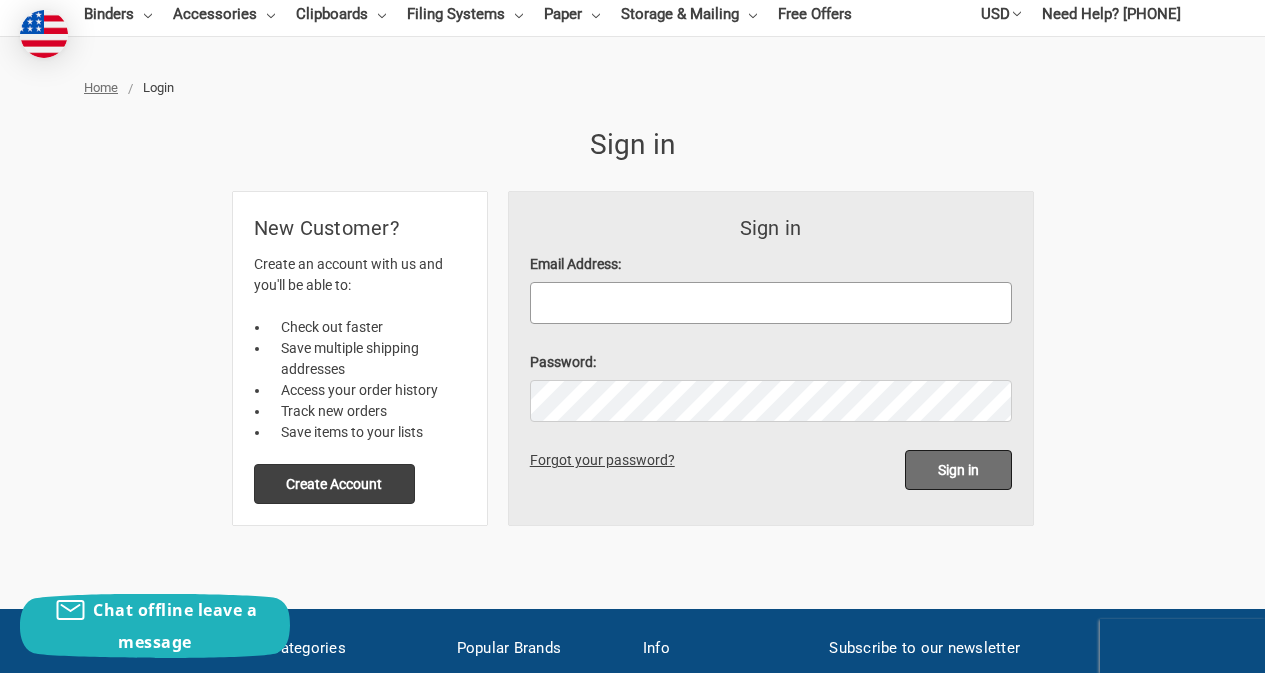 type on "[USERNAME]@[EXAMPLE.COM]" 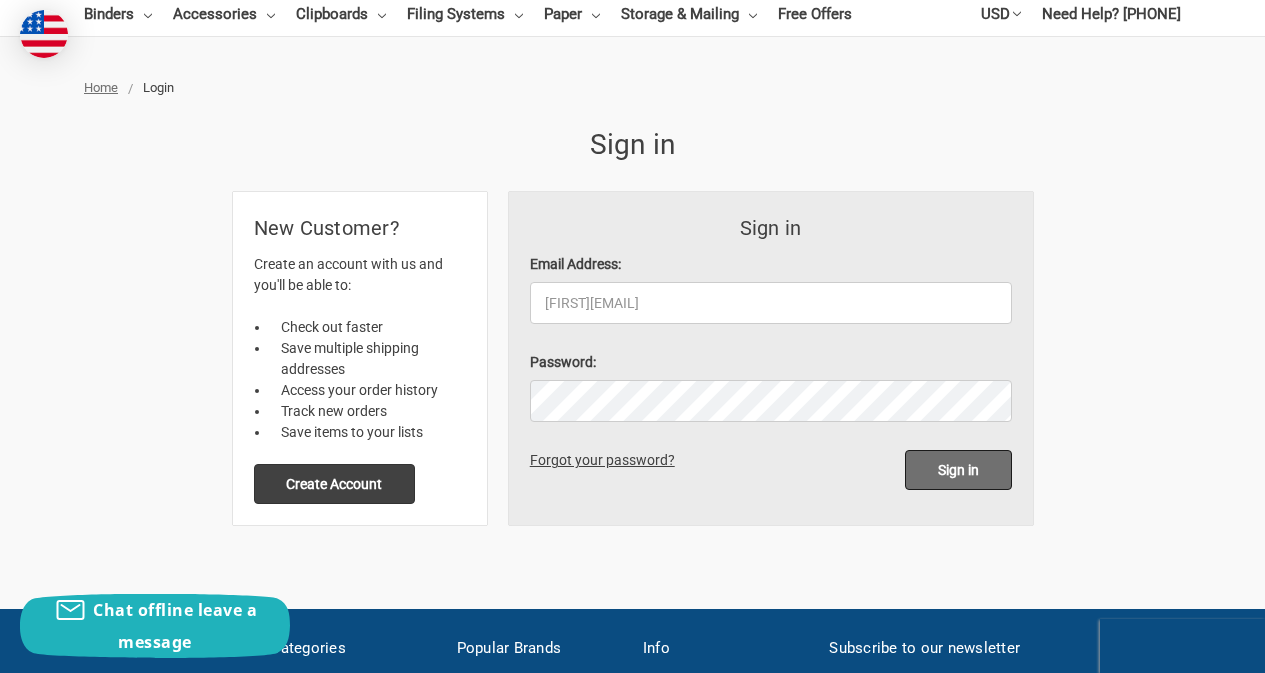 click on "Sign in" at bounding box center [958, 470] 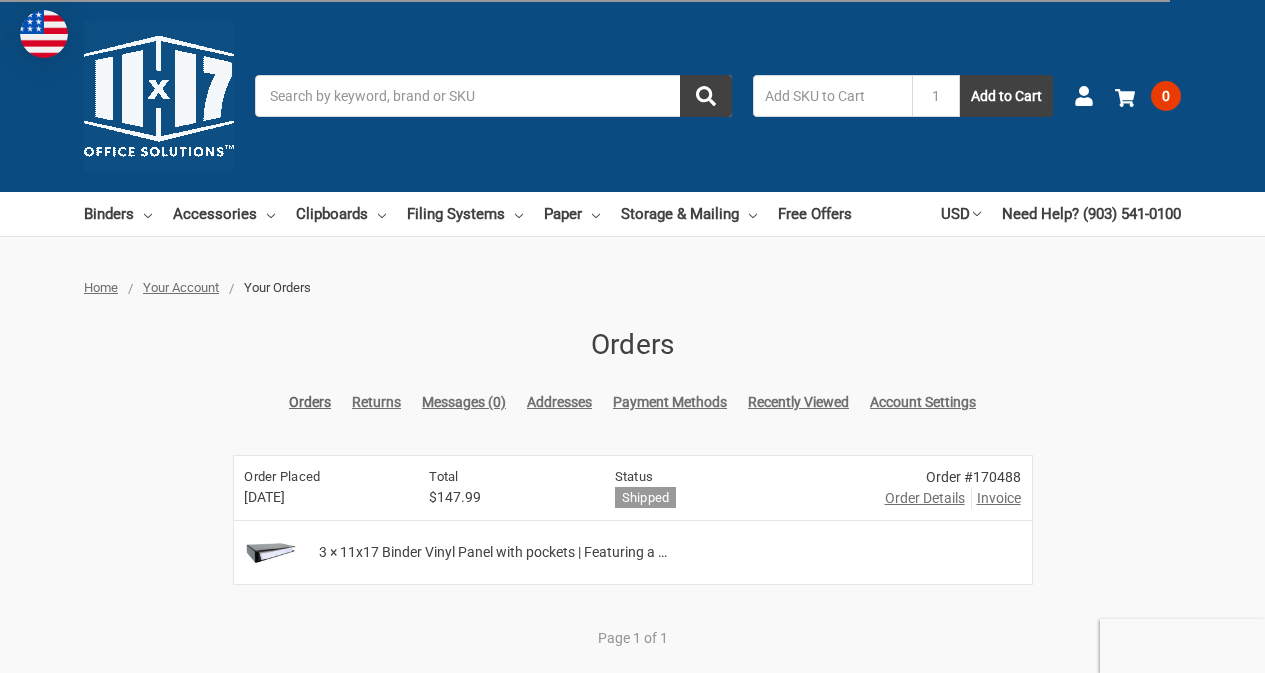 scroll, scrollTop: 0, scrollLeft: 0, axis: both 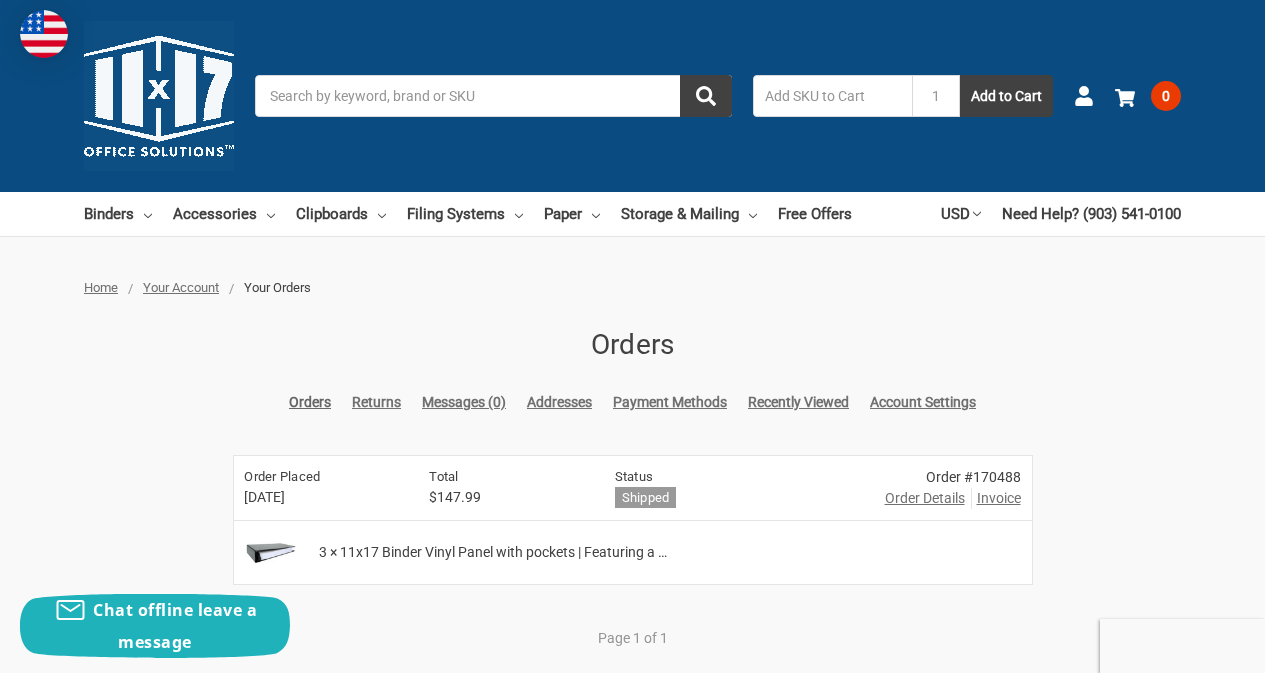 click on "Home
Your Account
Your Orders
Orders
Orders
Returns
Messages (0)
Addresses
Payment Methods
Recently Viewed
Account Settings
Order Placed
[DATE]
Total
$147.99
Status
Shipped
Order #[NUMBER]" at bounding box center (632, 474) 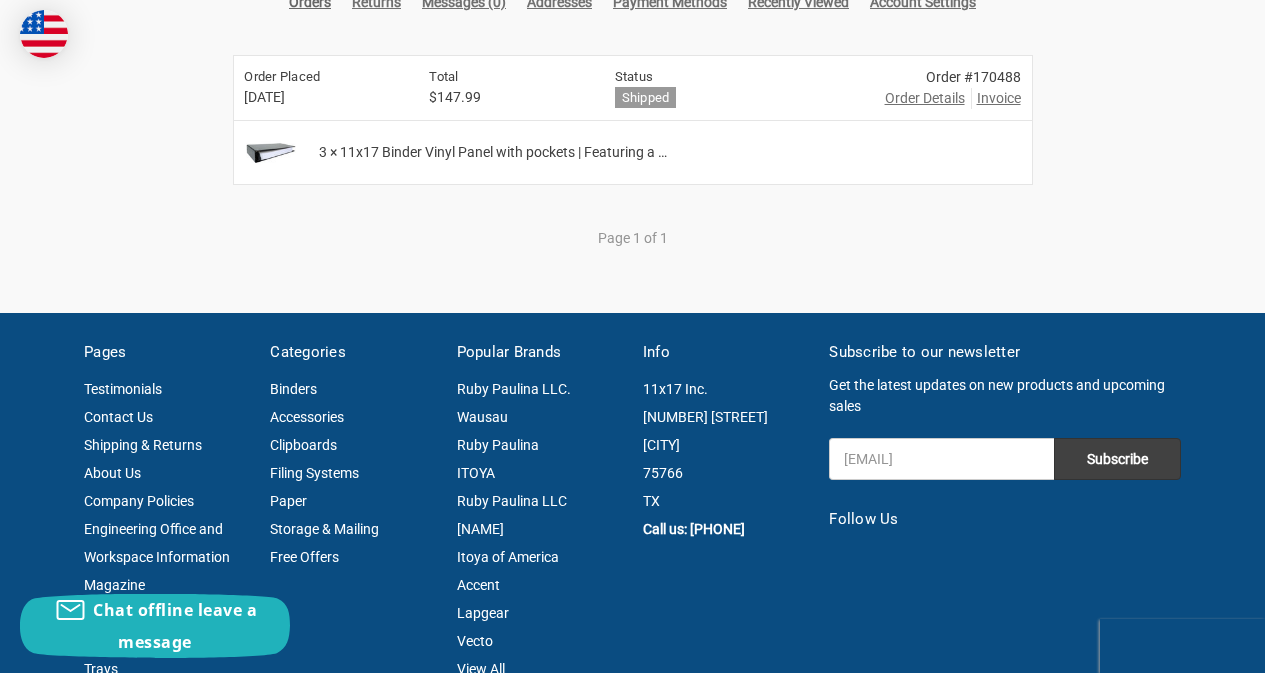 scroll, scrollTop: 100, scrollLeft: 0, axis: vertical 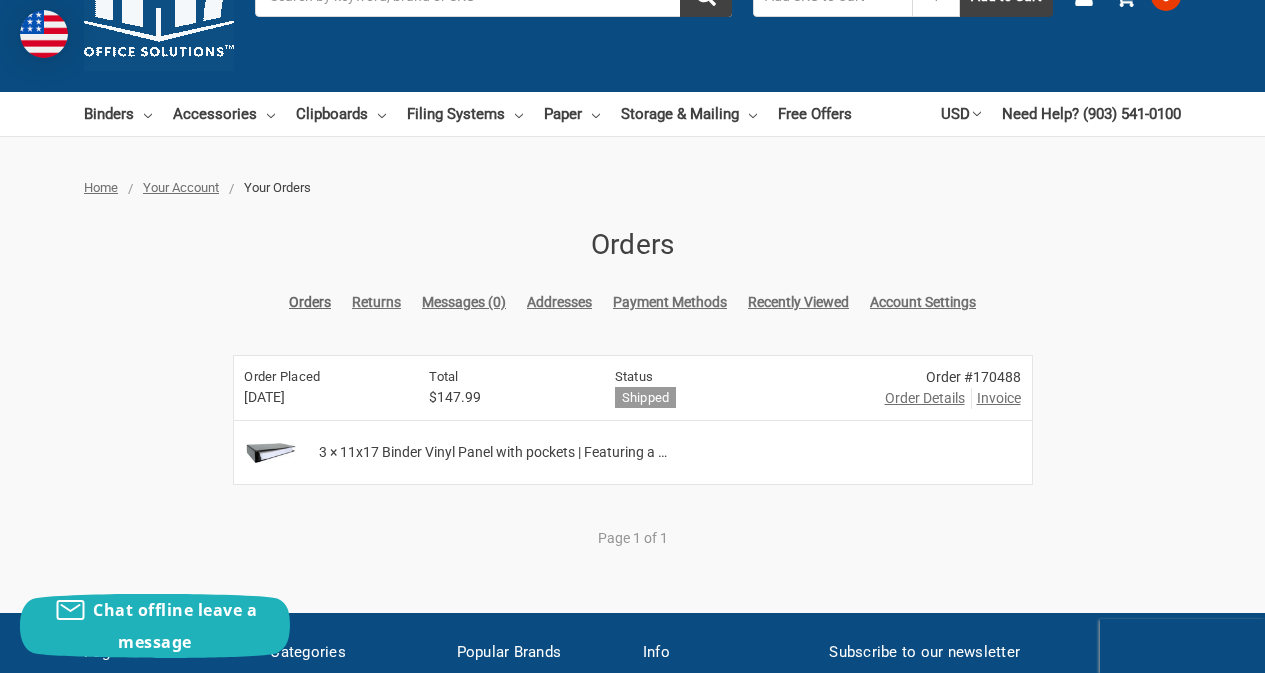 click on "Order Details" at bounding box center (925, 398) 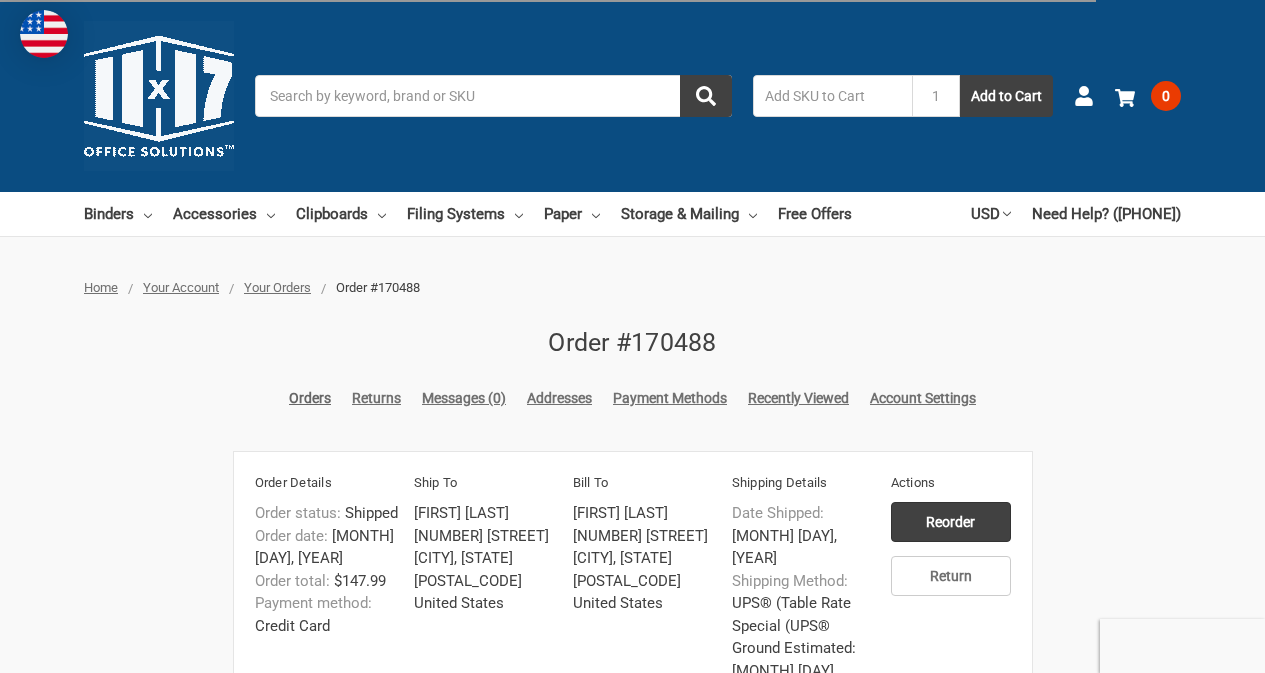 scroll, scrollTop: 0, scrollLeft: 0, axis: both 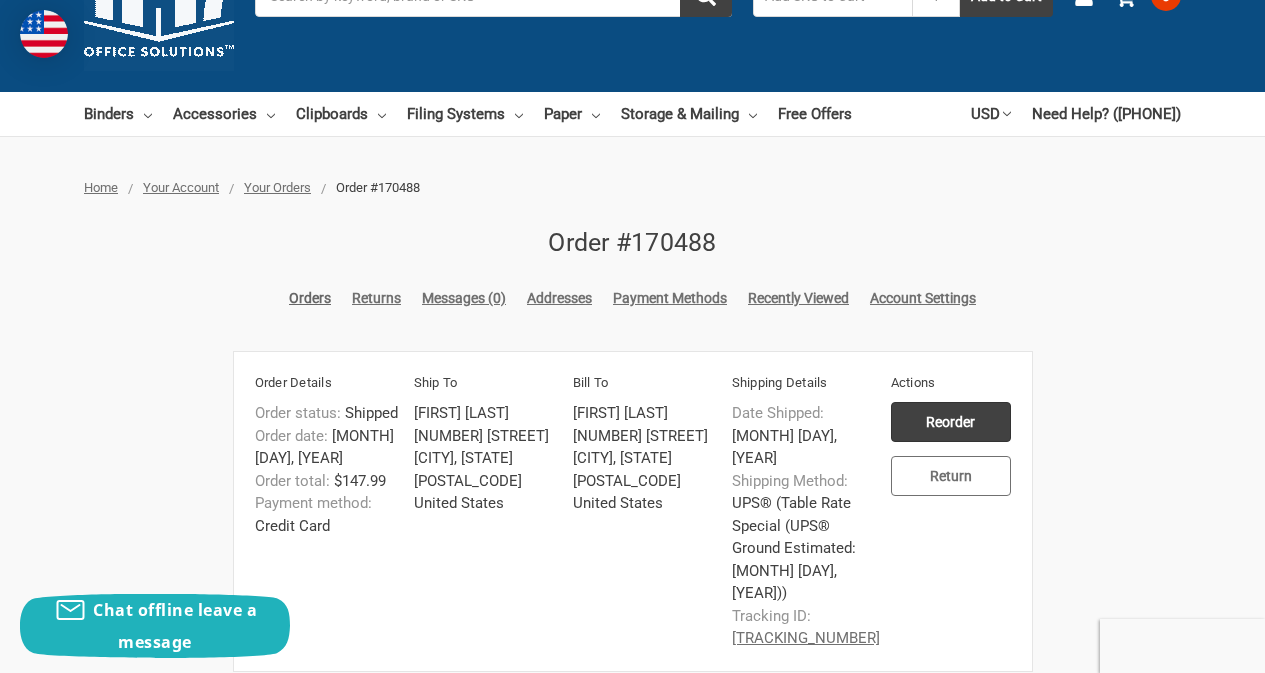 click on "Return" at bounding box center (951, 476) 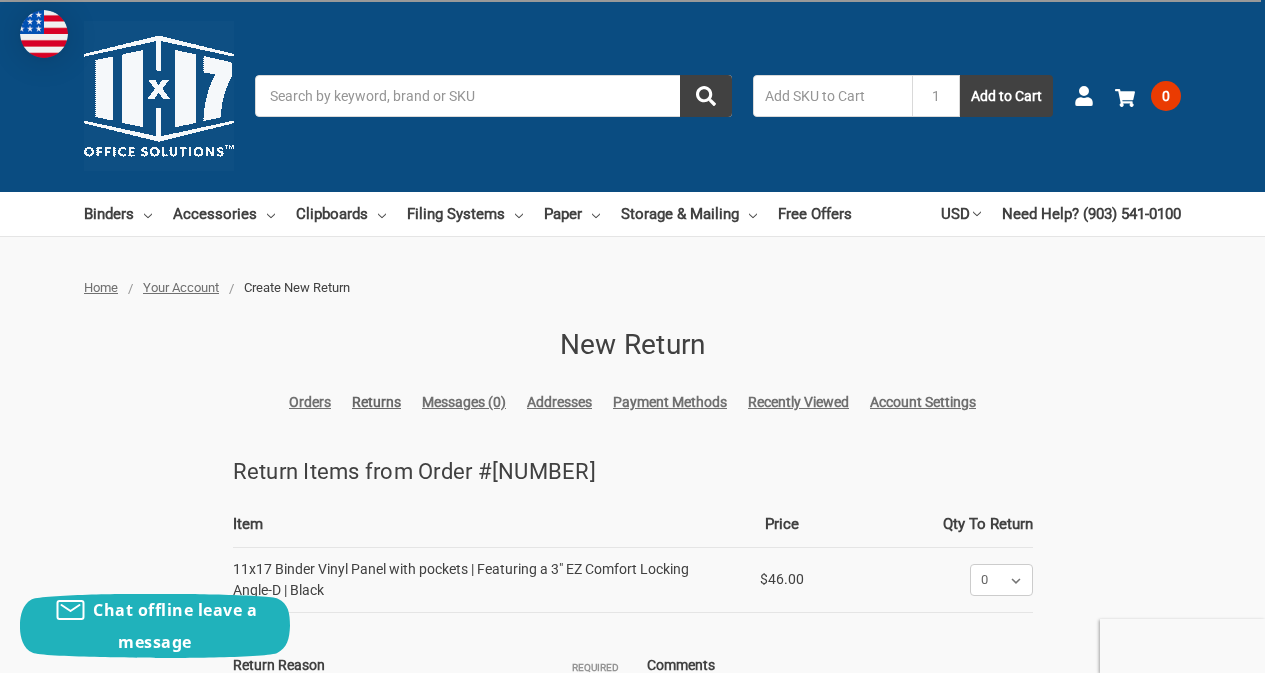 scroll, scrollTop: 200, scrollLeft: 0, axis: vertical 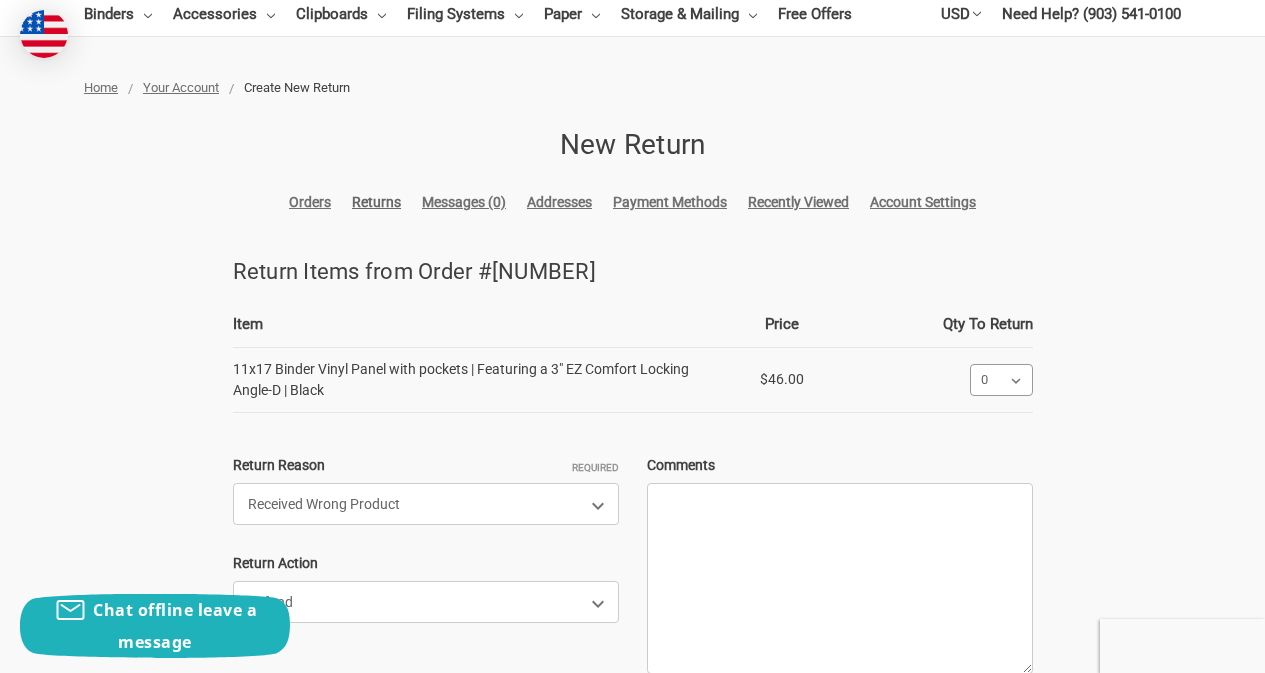click on "0
1
2
3" at bounding box center [1001, 380] 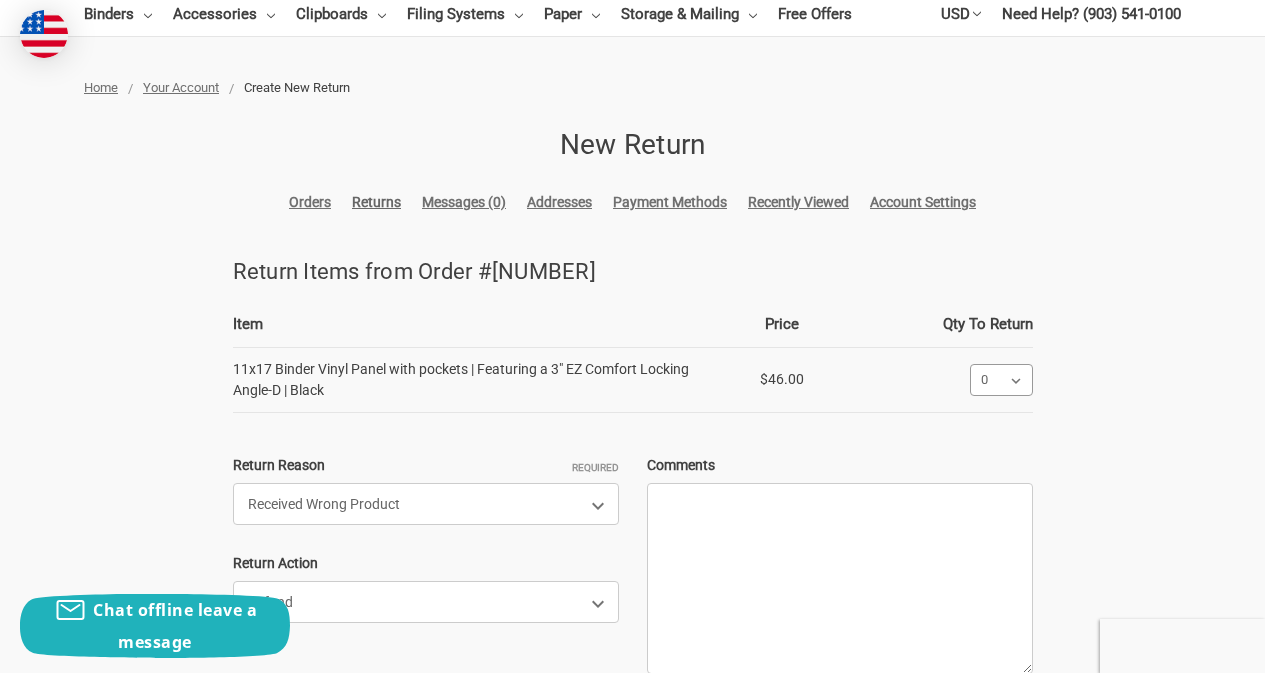 select on "1" 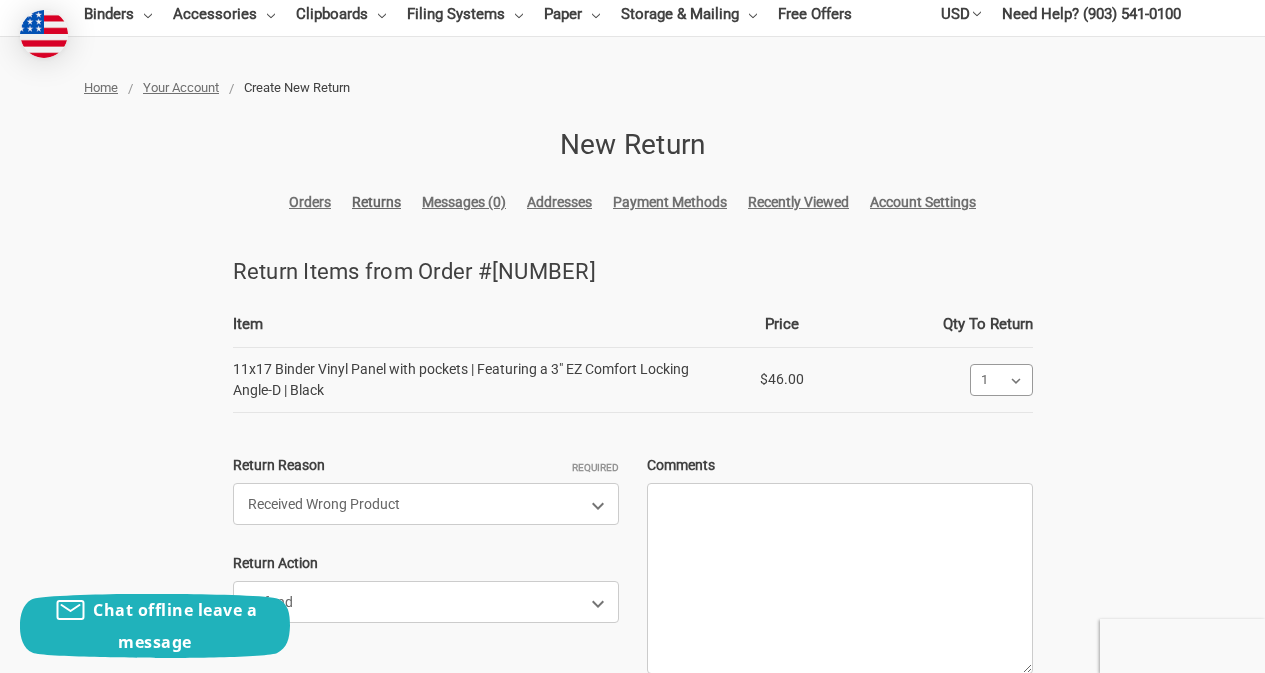 click on "0
1
2
3" at bounding box center (1001, 380) 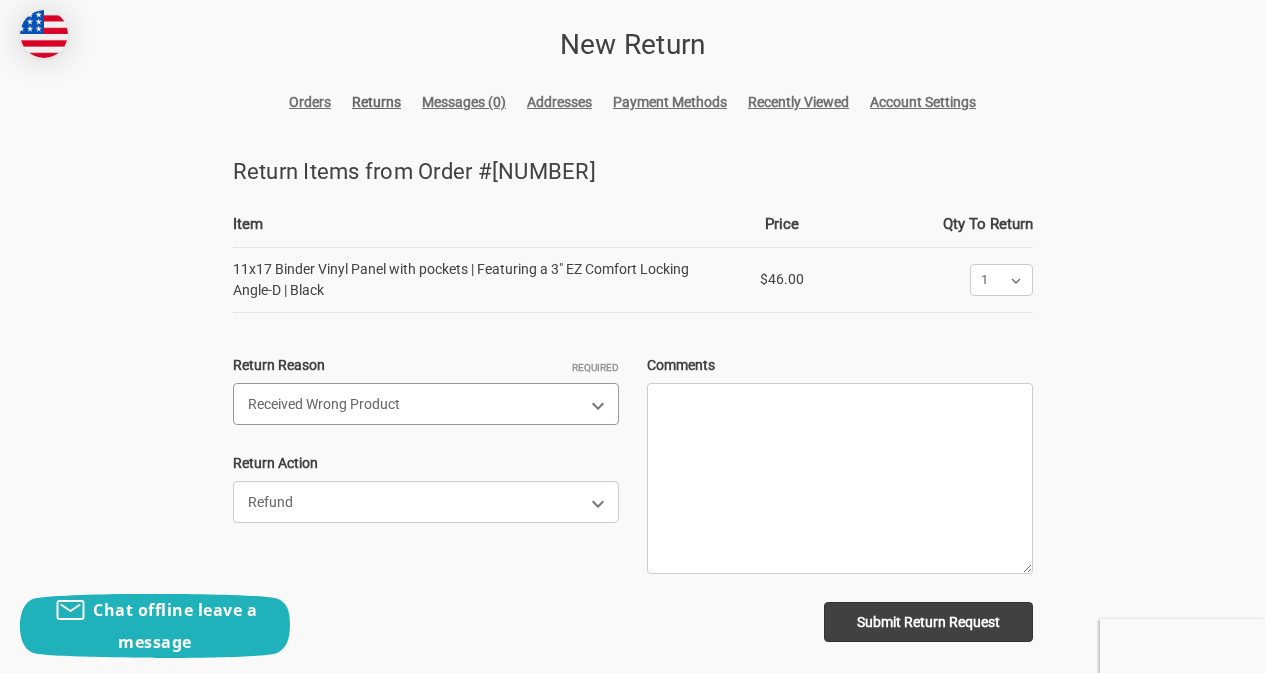 click on "Received Wrong Product
Wrong Product Ordered
Not Satisfied With The Product
There Was A Problem With The Product" at bounding box center (426, 404) 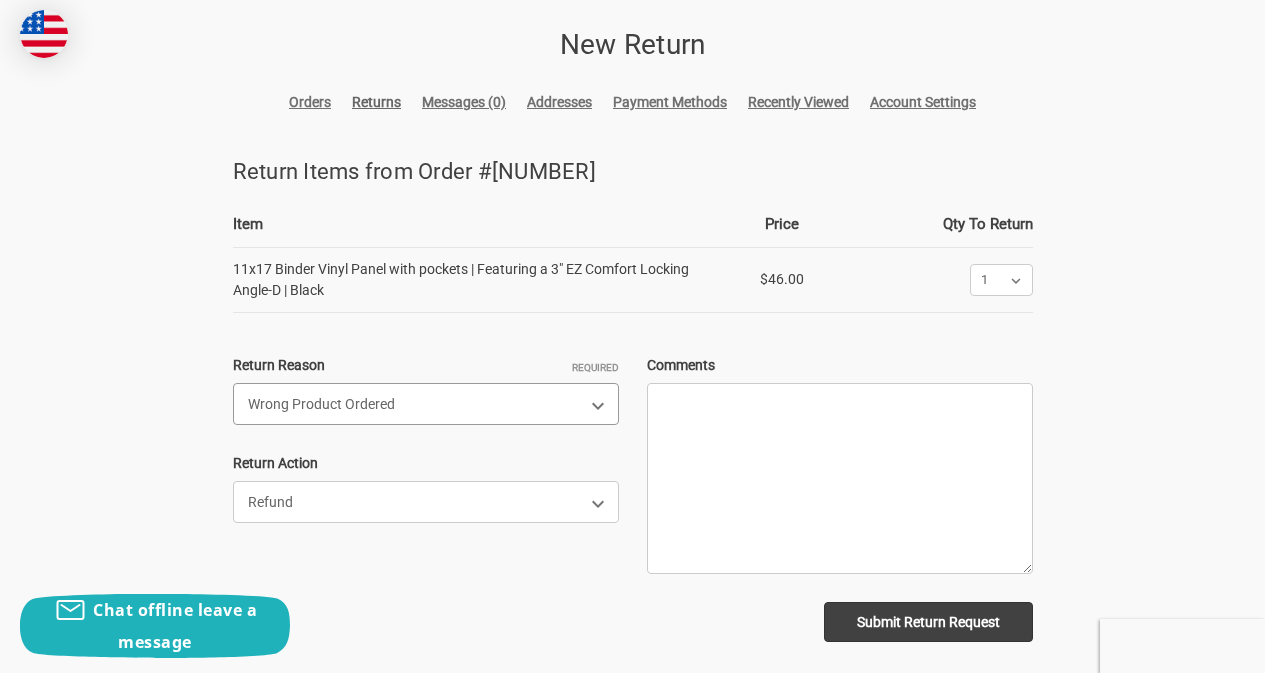 click on "Received Wrong Product
Wrong Product Ordered
Not Satisfied With The Product
There Was A Problem With The Product" at bounding box center [426, 404] 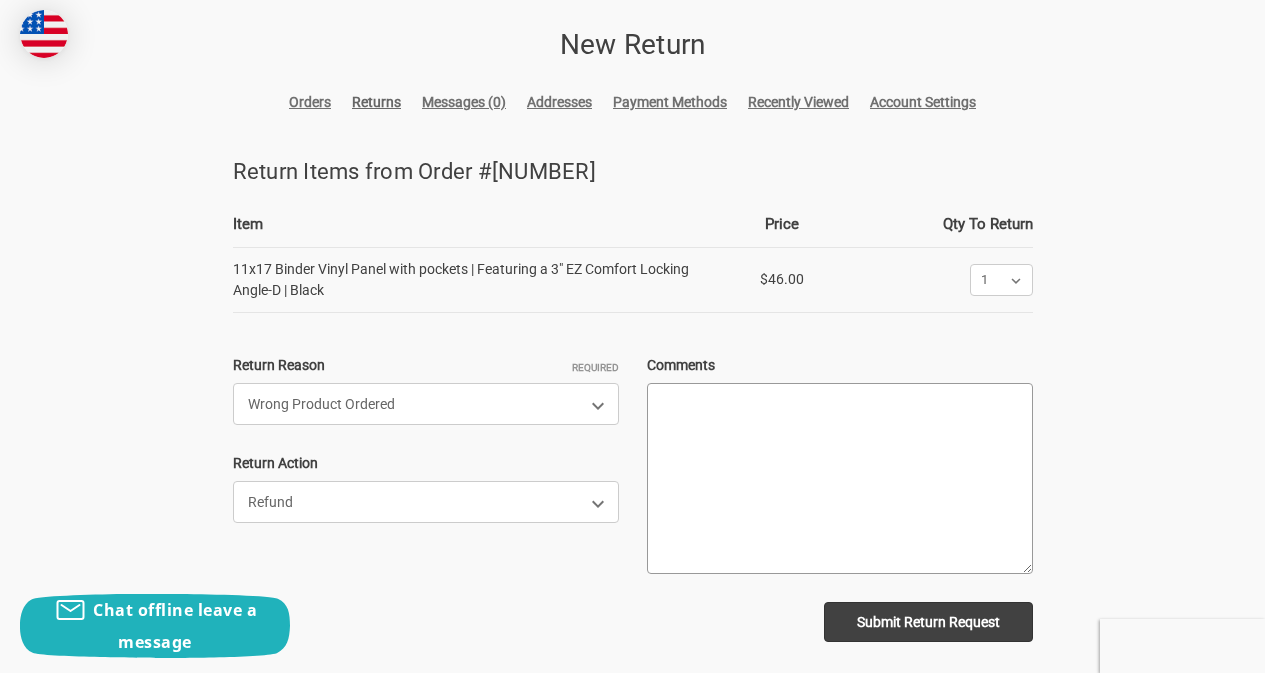 click on "Comments" at bounding box center (840, 478) 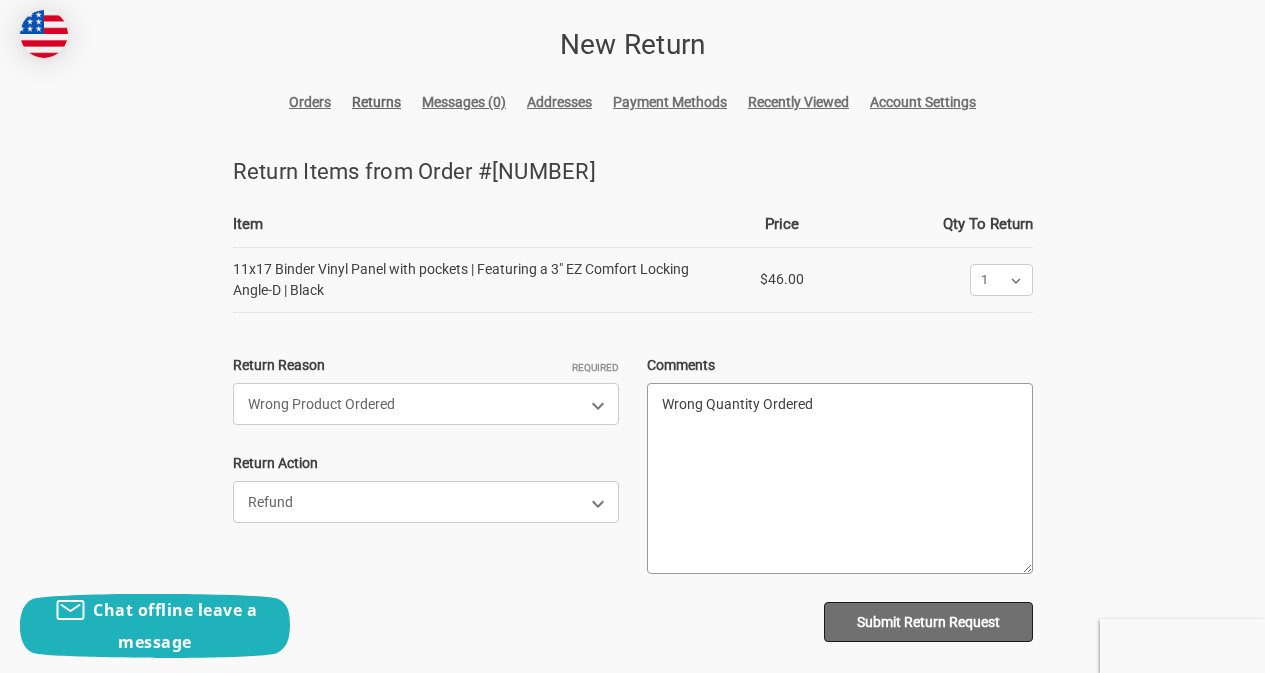 type on "Wrong Quantity Ordered" 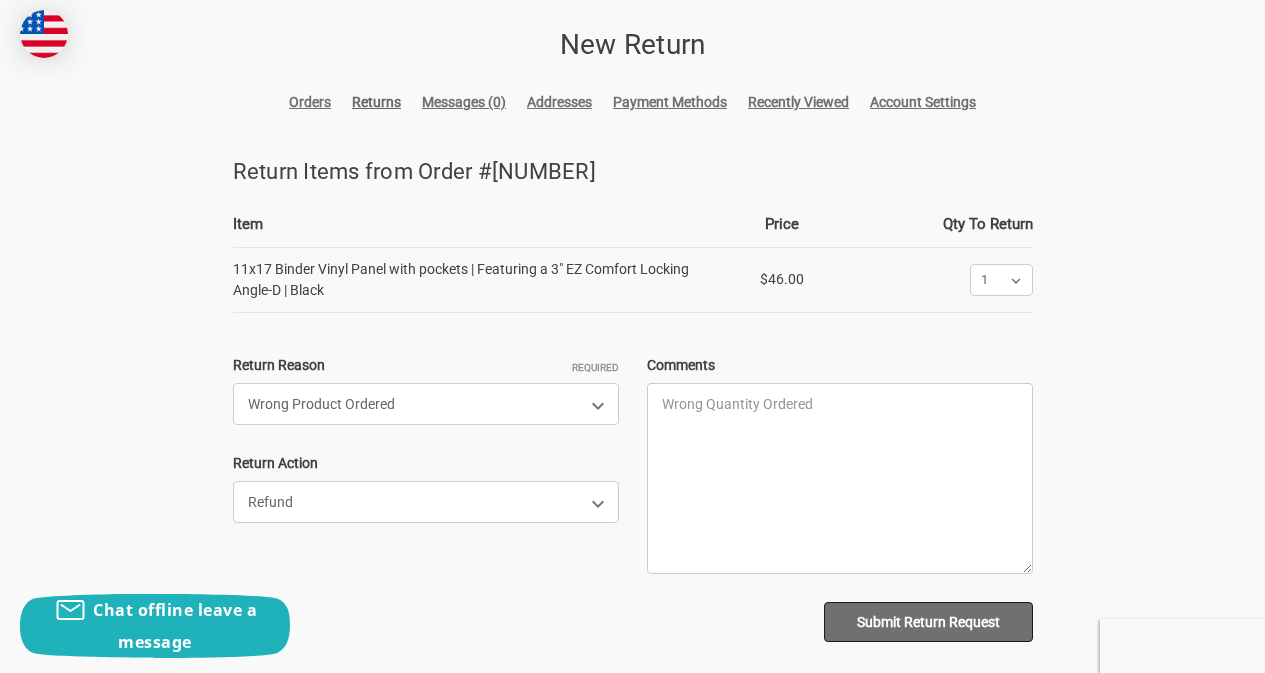 click on "Submit Return Request" at bounding box center [928, 622] 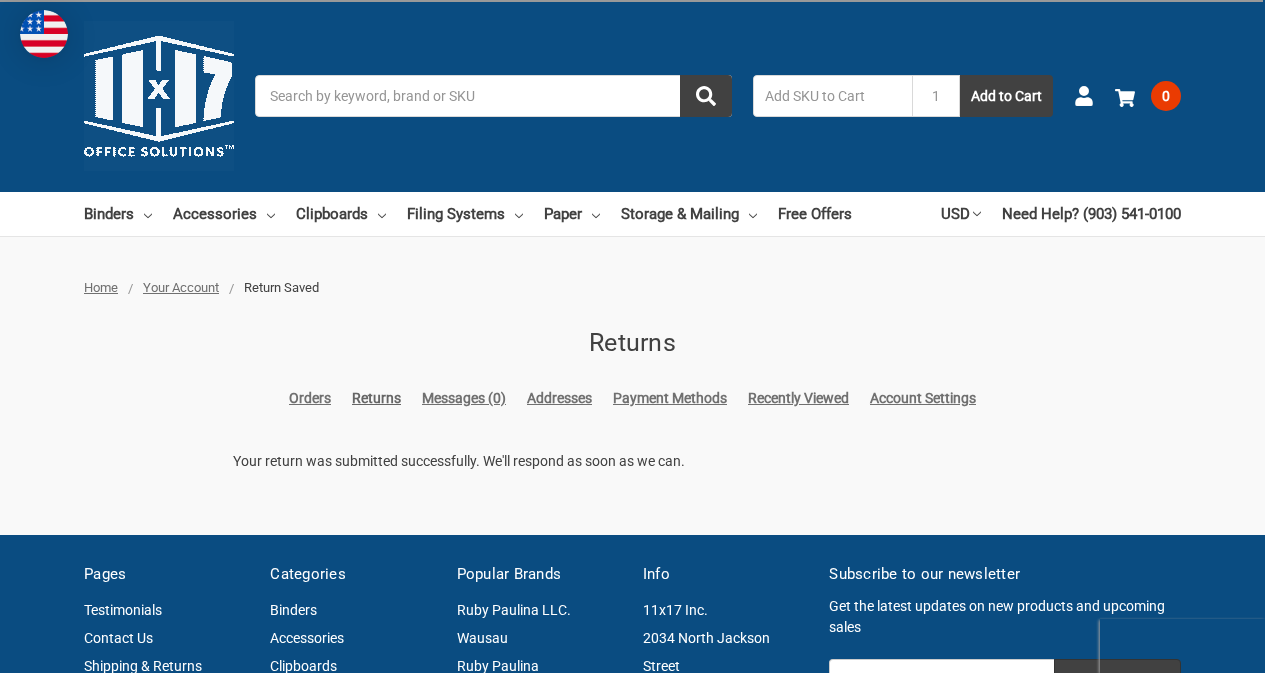 scroll, scrollTop: 0, scrollLeft: 0, axis: both 